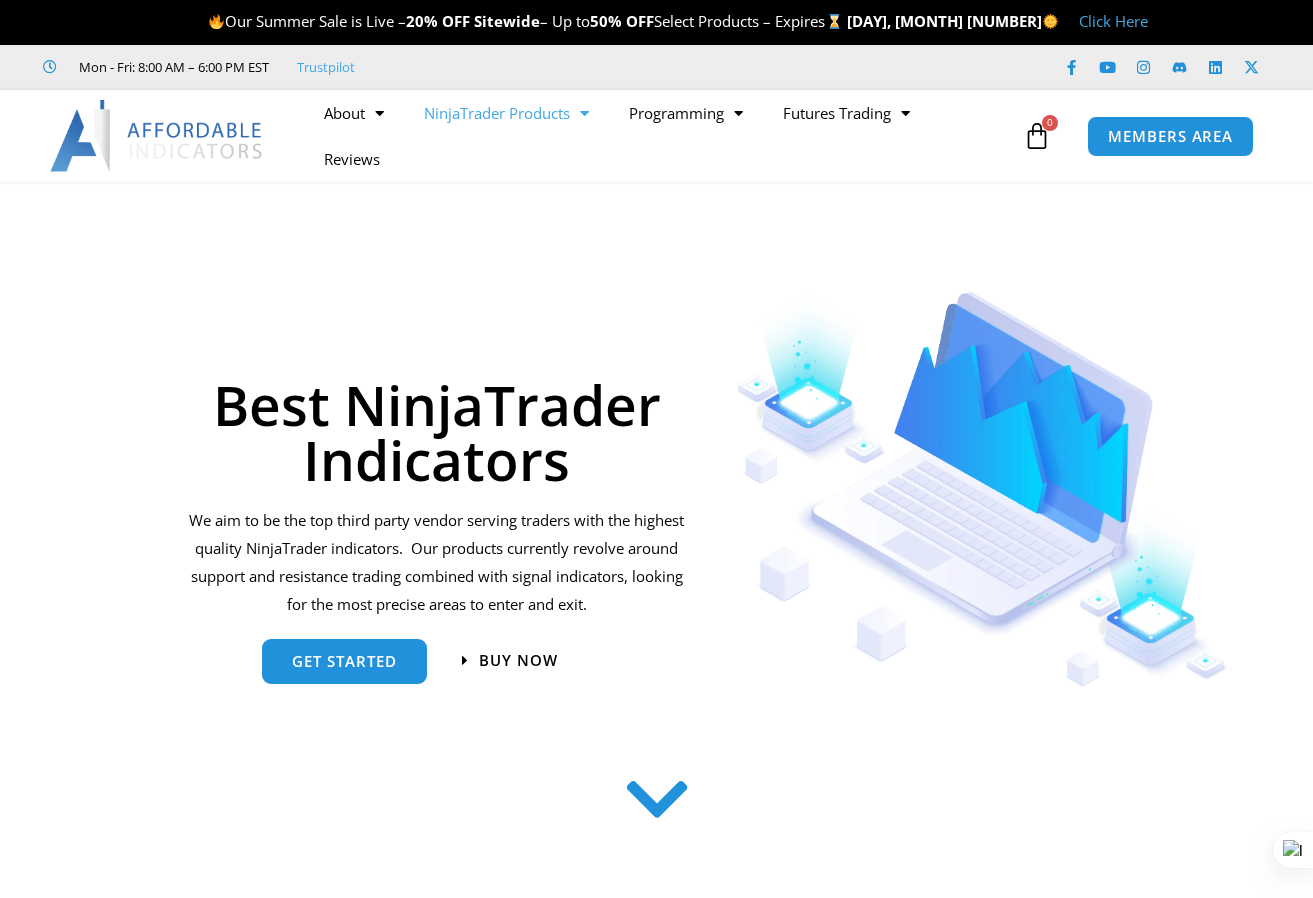 scroll, scrollTop: 0, scrollLeft: 0, axis: both 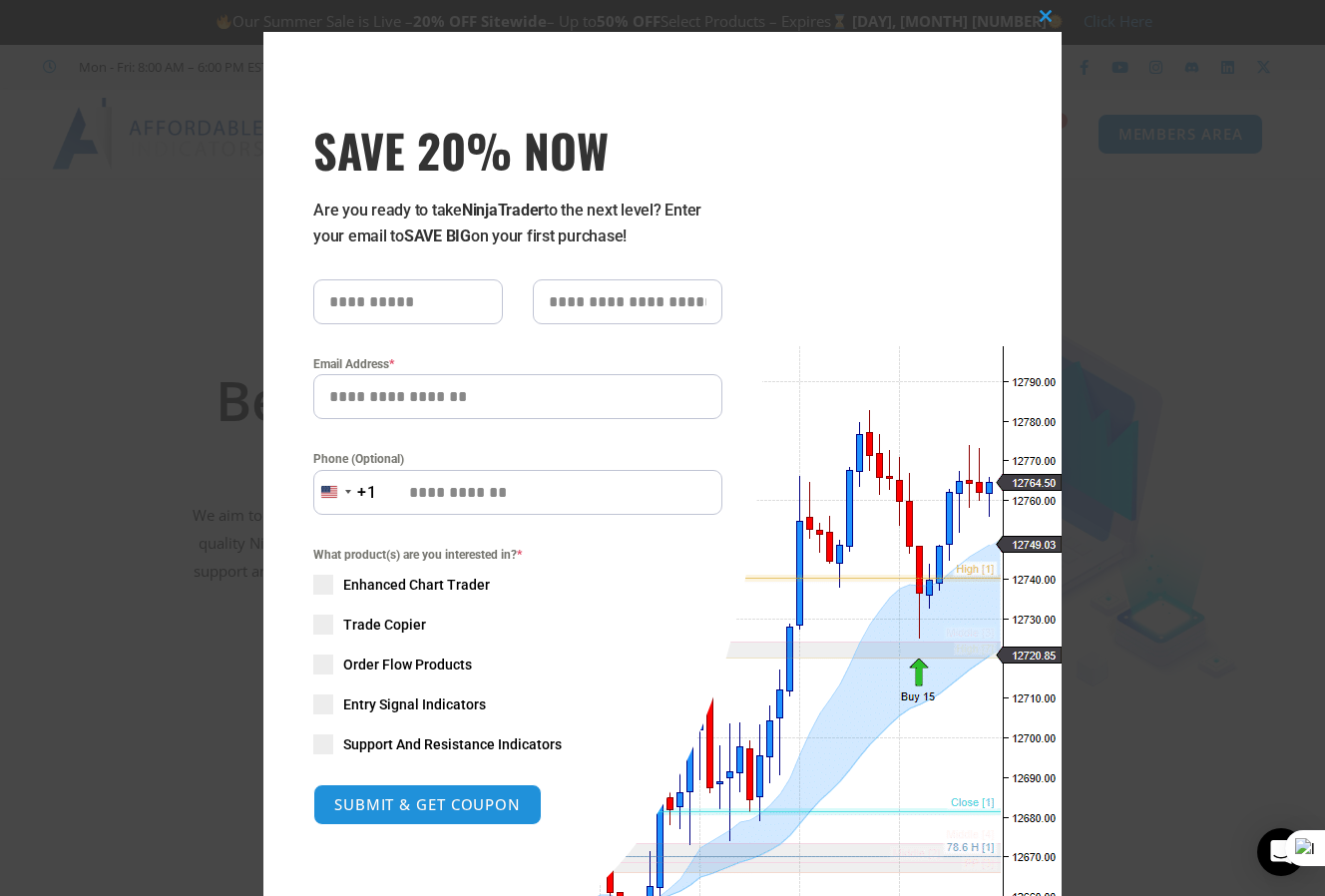click on "Close this module   SAVE 20% NOW Are you ready to take  NinjaTrader  to the next level? Enter your email to  SAVE BIG  on your first purchase!   Email Address  * Phone (Optional) United States +1 +1 244 results found Afghanistan +93 Åland Islands +358 Albania +355 Algeria +213 American Samoa +1 Andorra +376 Angola +244 Anguilla +1 Antigua & Barbuda +1 Argentina +54 Armenia +374 Aruba +297 Ascension Island +247 Australia +61 Austria +43 Azerbaijan +994 Bahamas +1 Bahrain +973 Bangladesh +880 Barbados +1 Belarus +375 Belgium +32 Belize +501 Benin +229 Bermuda +1 Bhutan +975 Bolivia +591 Bosnia & Herzegovina +387 Botswana +267 Brazil +55 British Indian Ocean Territory +246 British Virgin Islands +1 Brunei +673 Bulgaria +359 Burkina Faso +226 Burundi +257 Cambodia +855 Cameroon +237 Canada +1 Cape Verde +238 Caribbean Netherlands +599 Cayman Islands +1 Central African Republic +236 Chad +235 Chile +56 China +86 Christmas Island +61 Cocos (Keeling) Islands +61 Colombia +57 Comoros +269 Congo - Brazzaville +53" at bounding box center (662, 448) 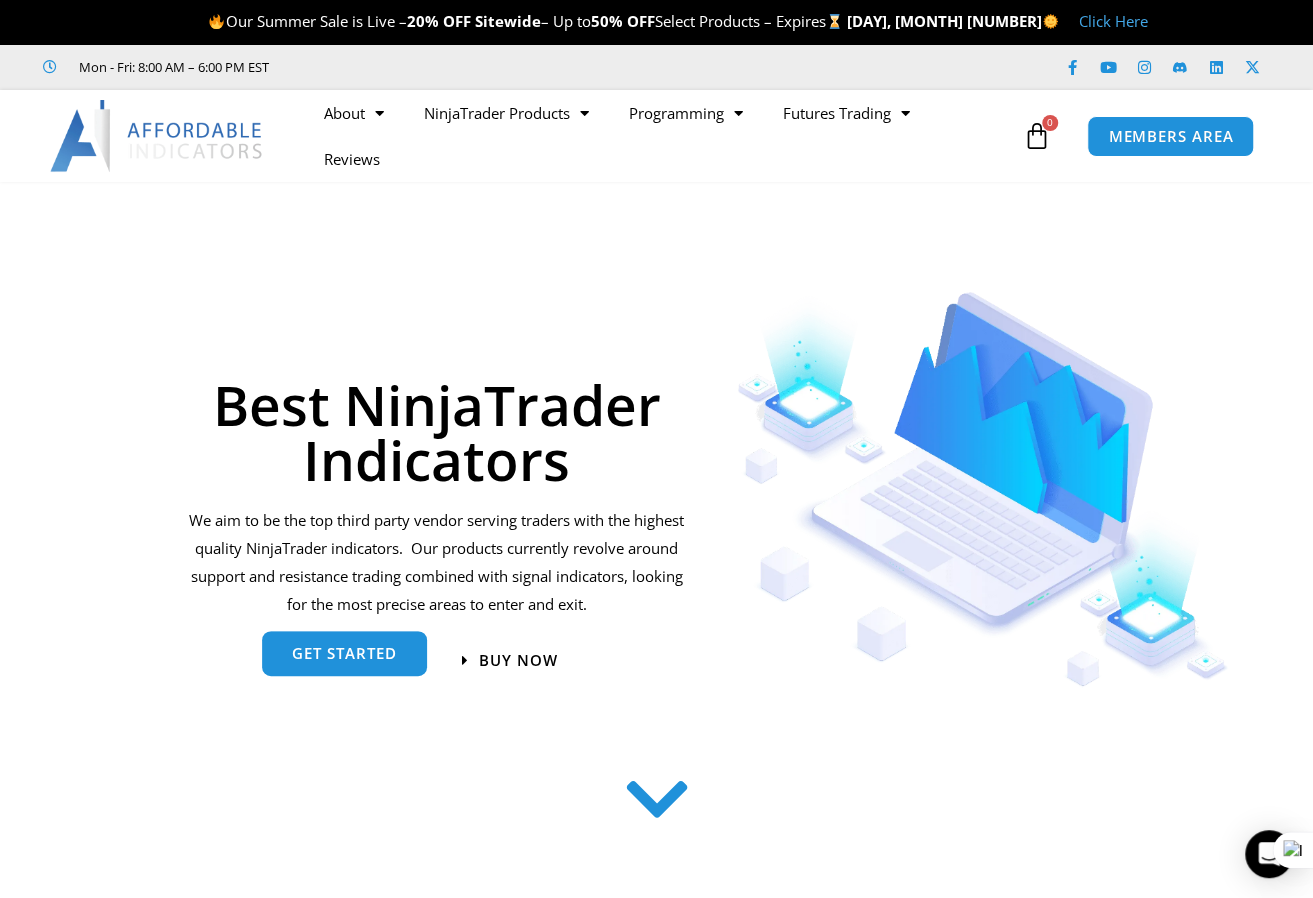 click on "get started" at bounding box center [344, 653] 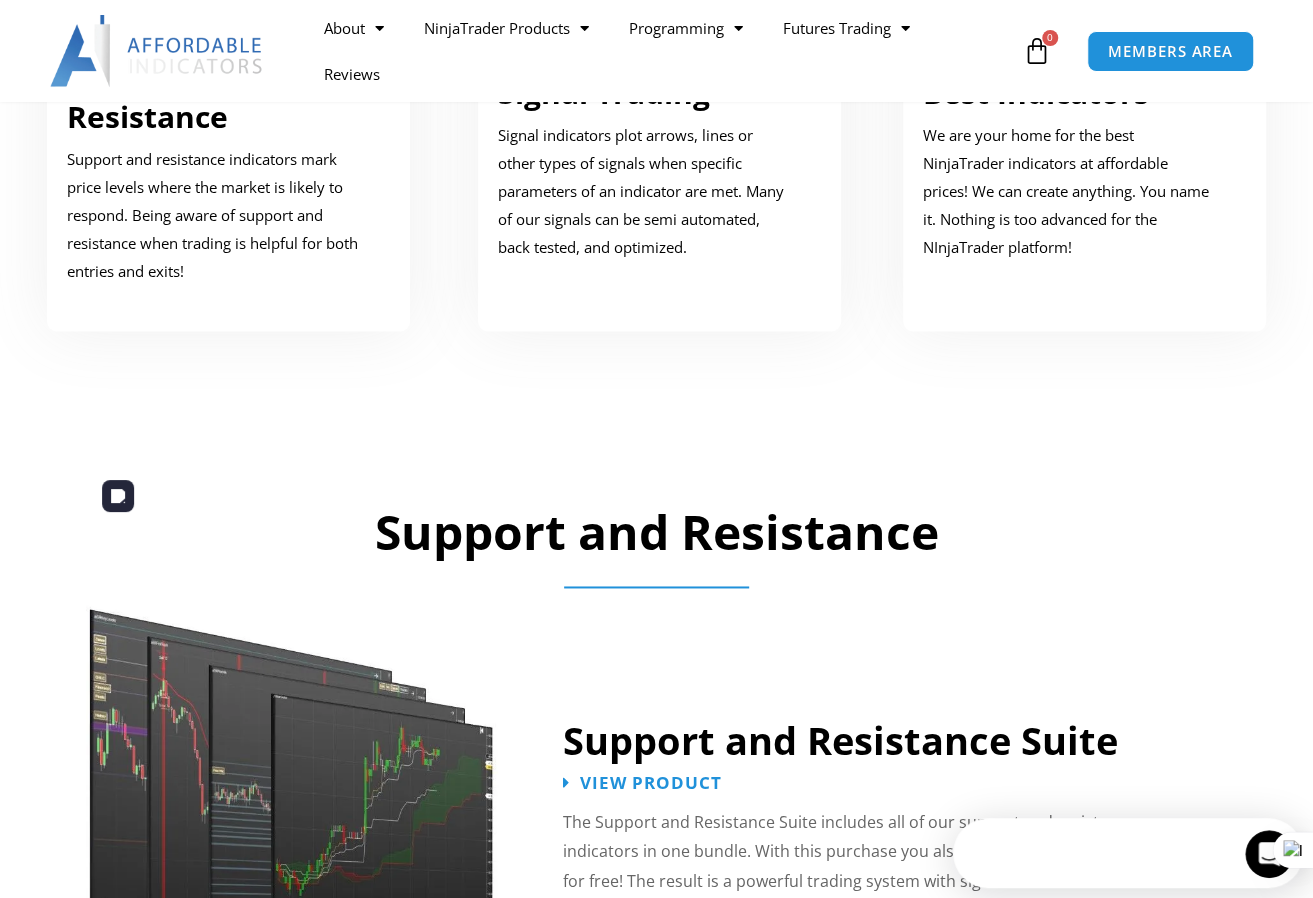 scroll, scrollTop: 1388, scrollLeft: 0, axis: vertical 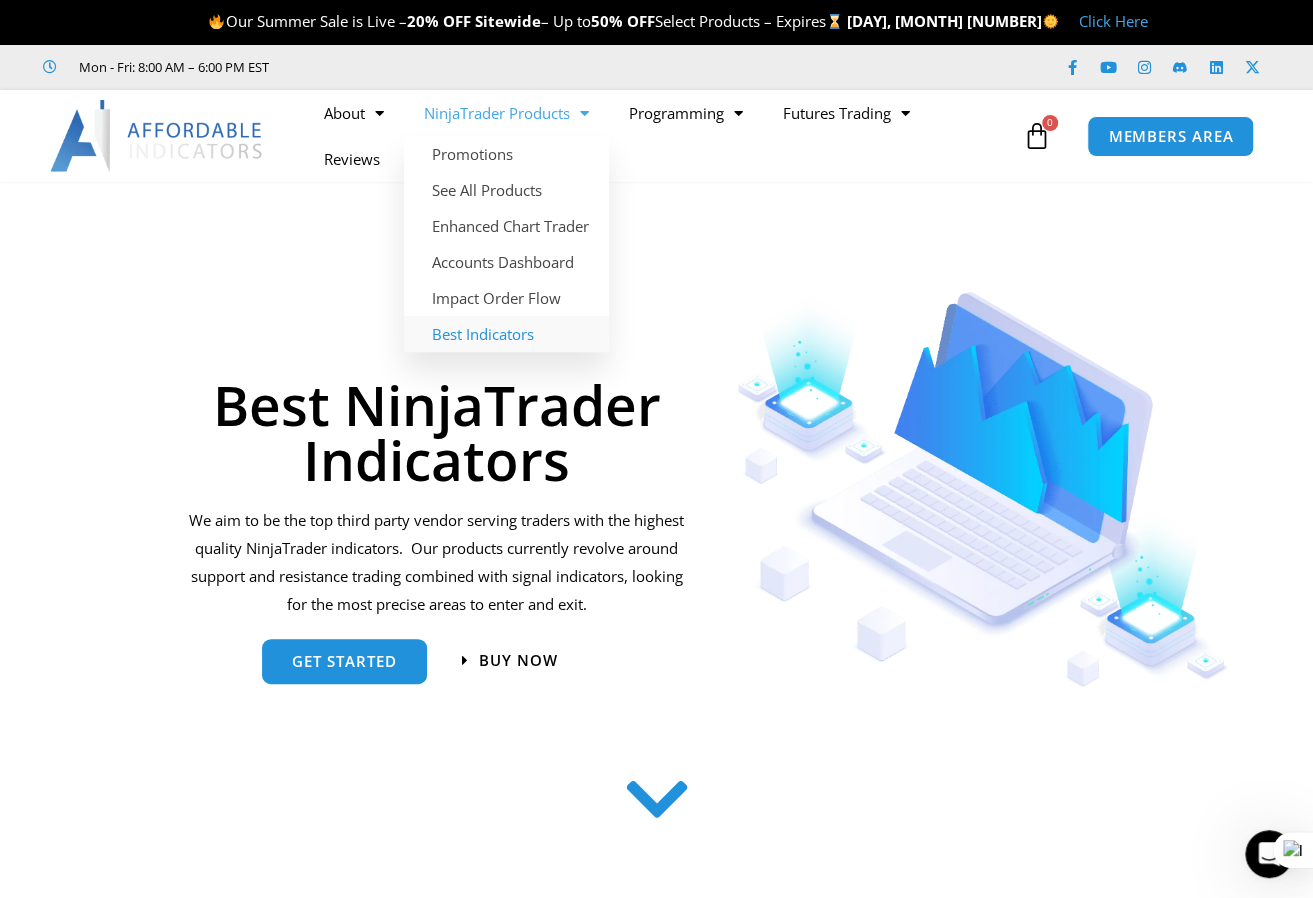 click on "Best Indicators" 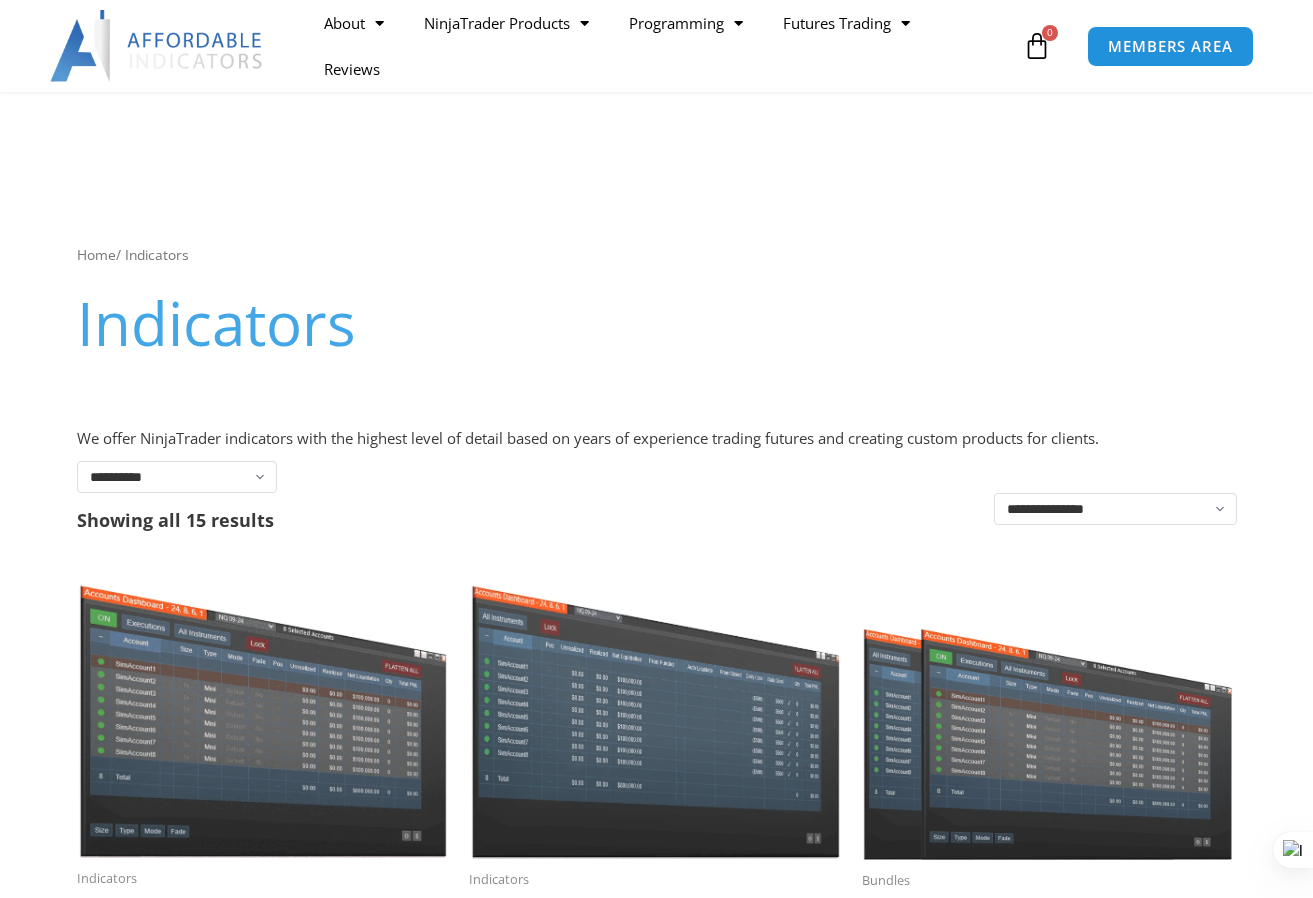 scroll, scrollTop: 97, scrollLeft: 0, axis: vertical 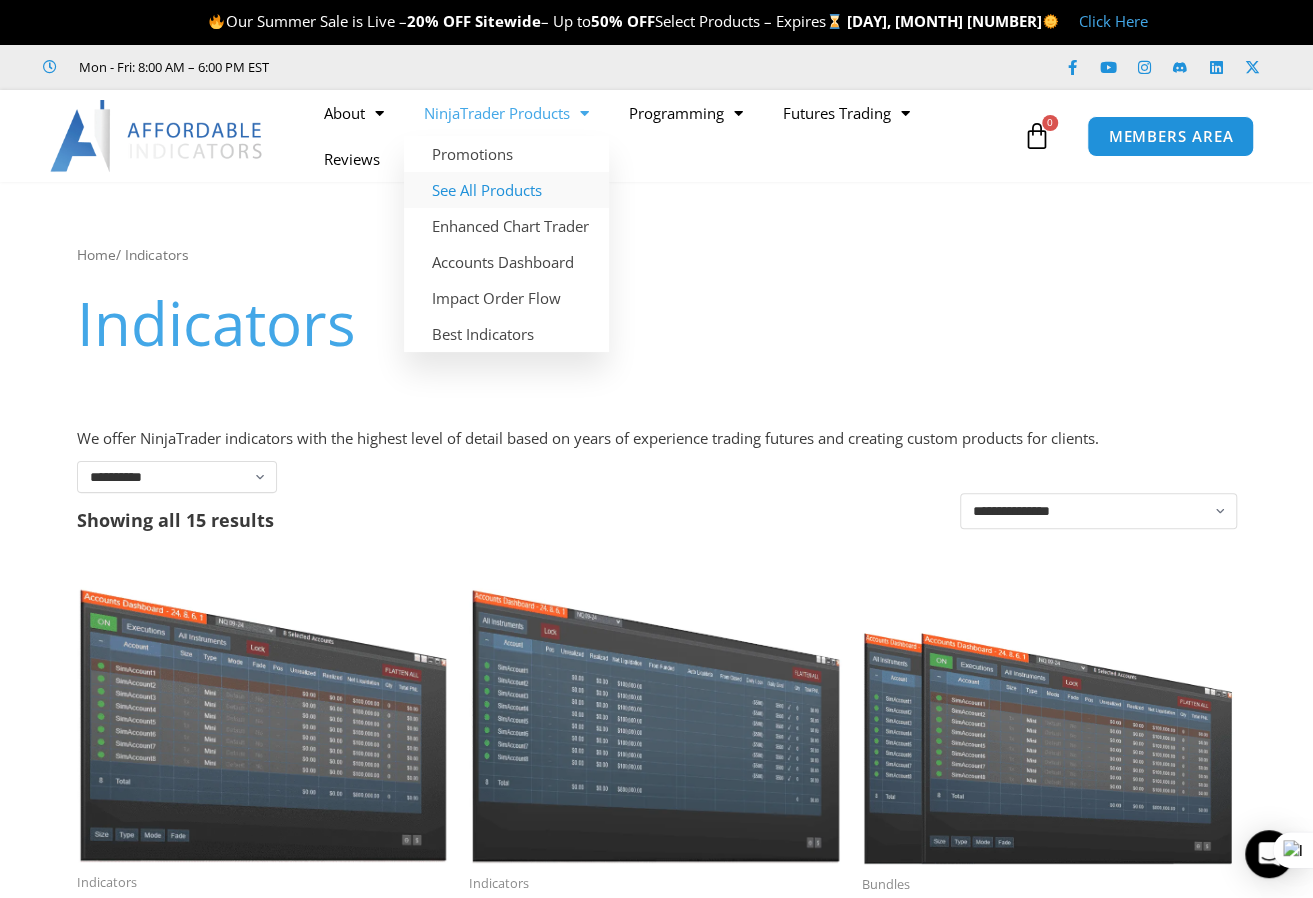 click on "See All Products" 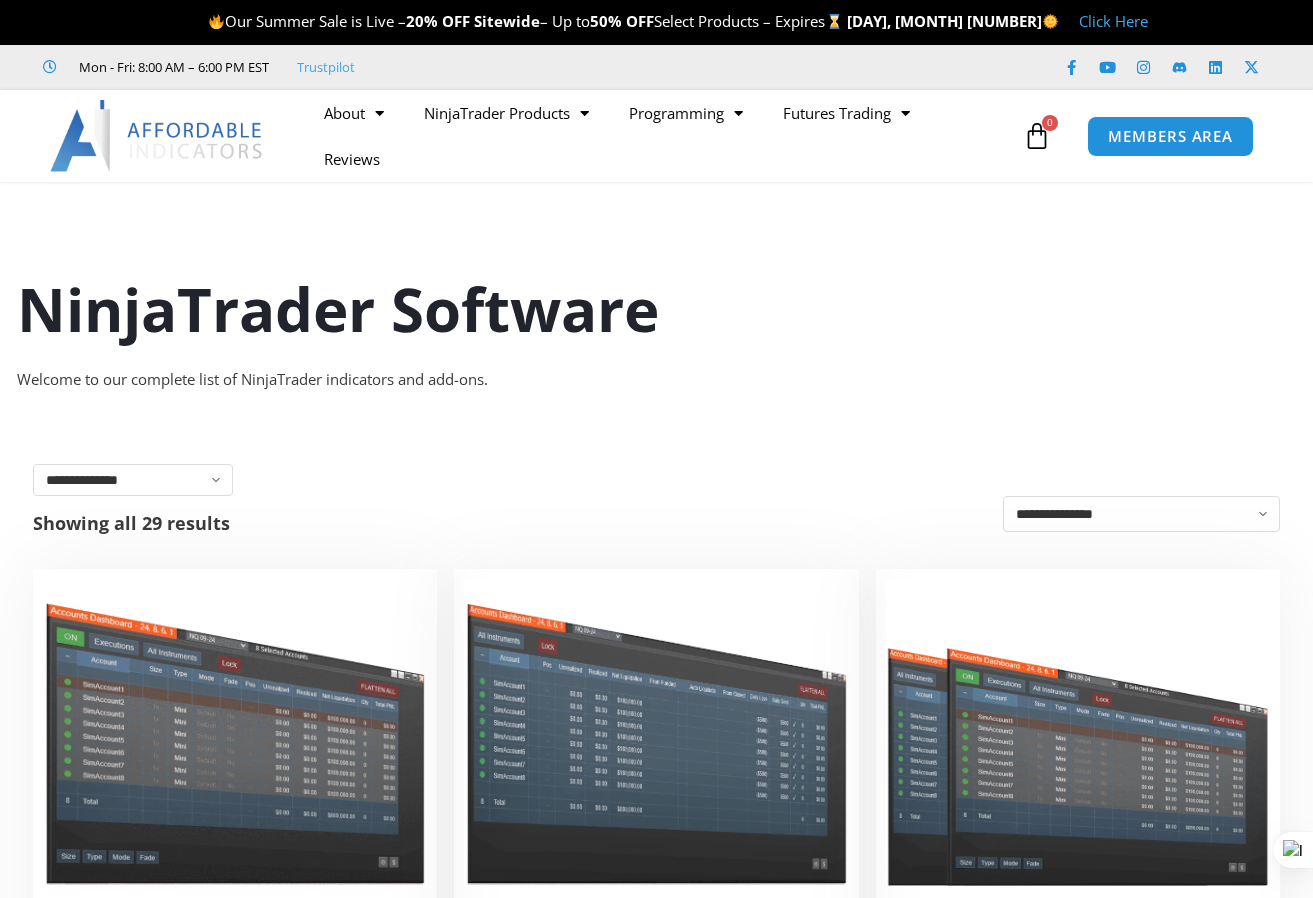 scroll, scrollTop: 0, scrollLeft: 0, axis: both 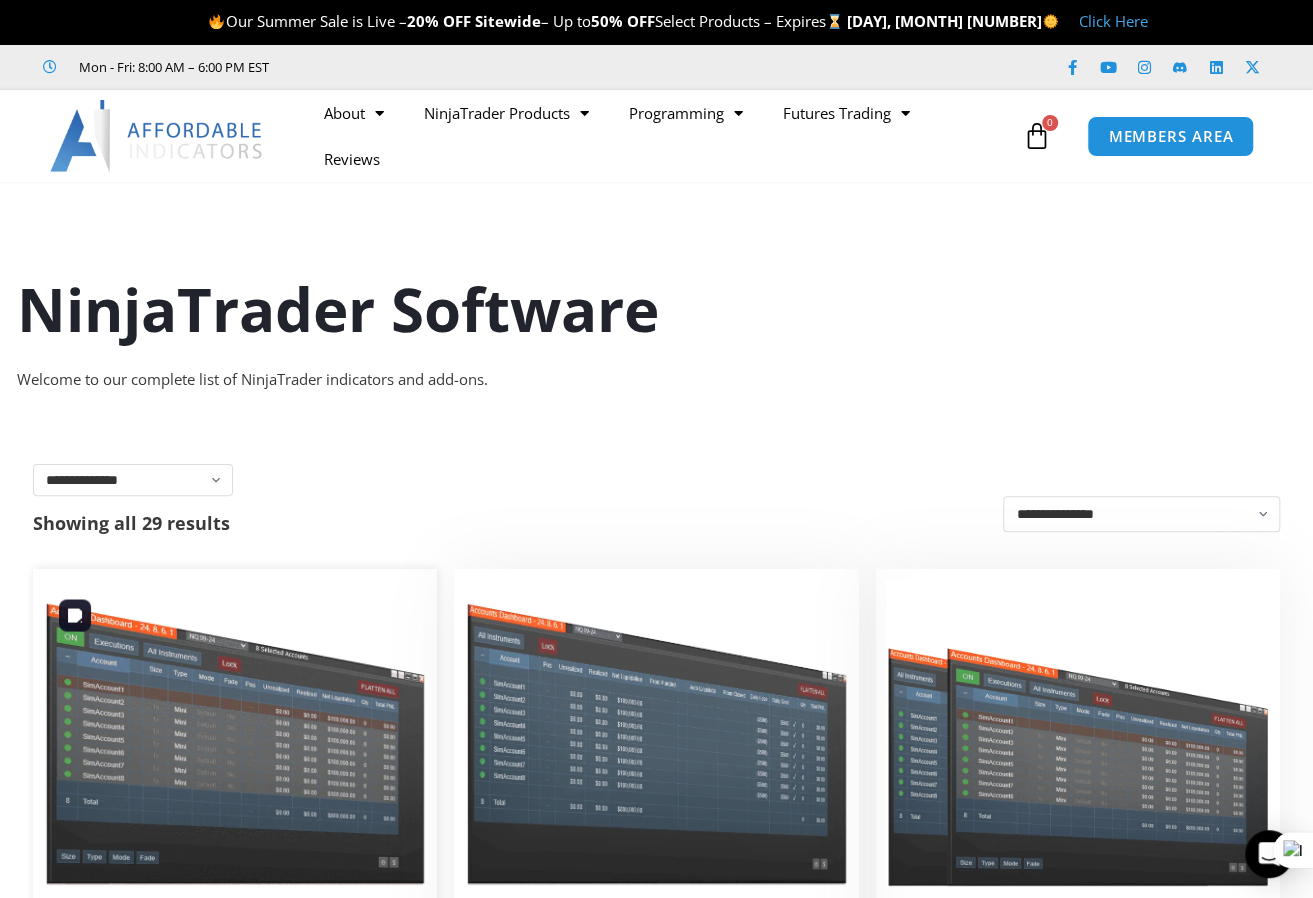 select on "**********" 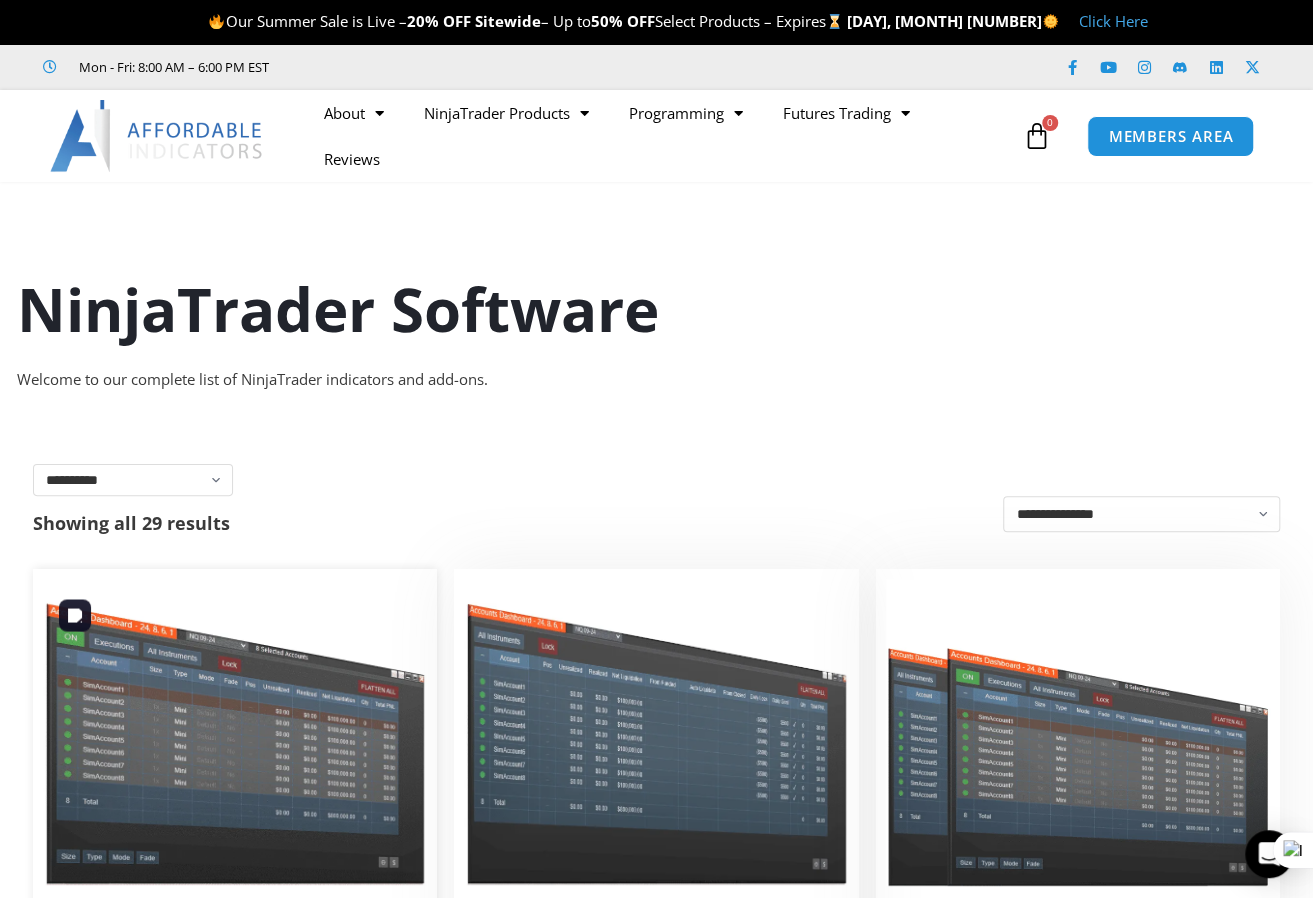 click on "**********" at bounding box center (133, 480) 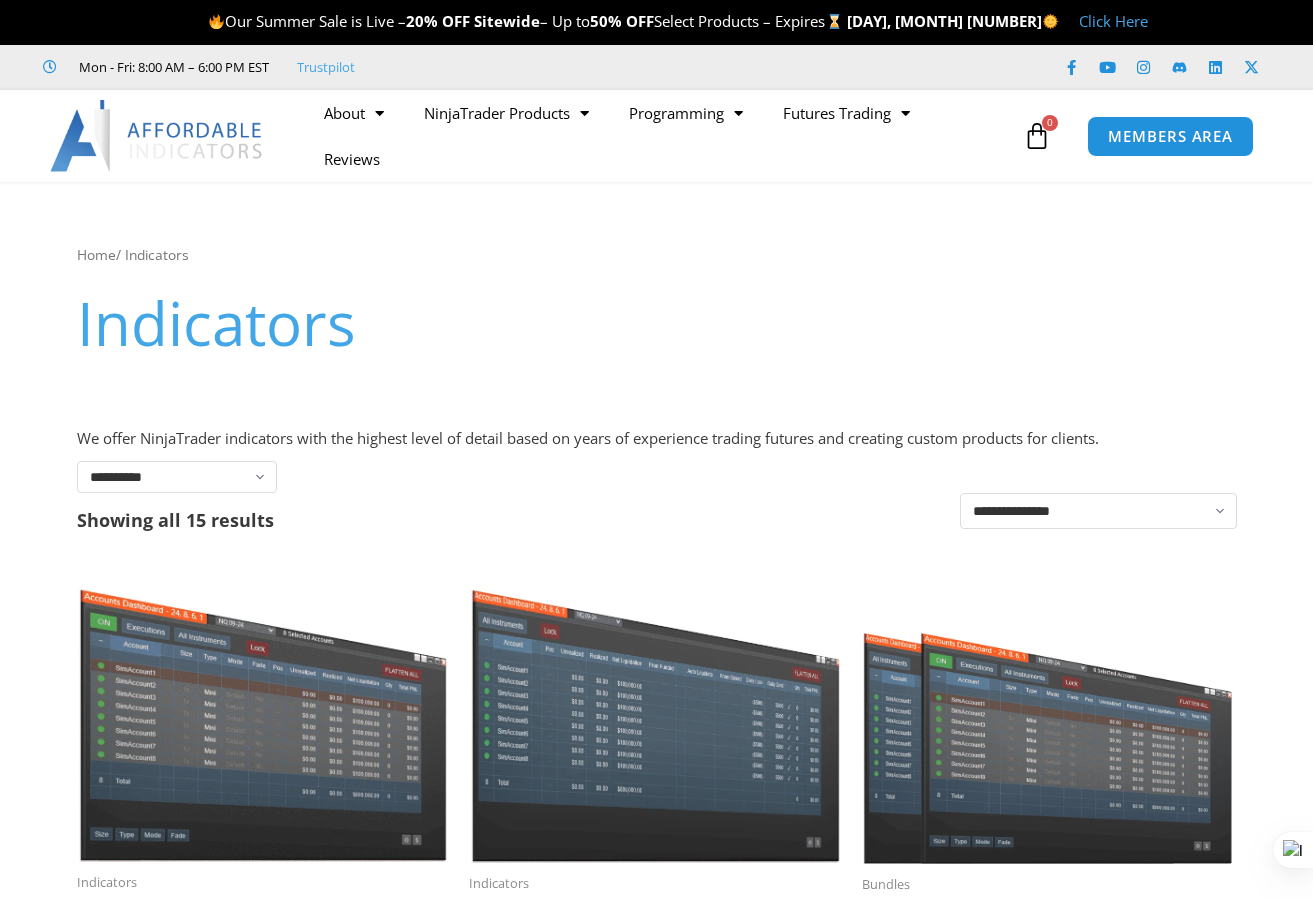 scroll, scrollTop: 0, scrollLeft: 0, axis: both 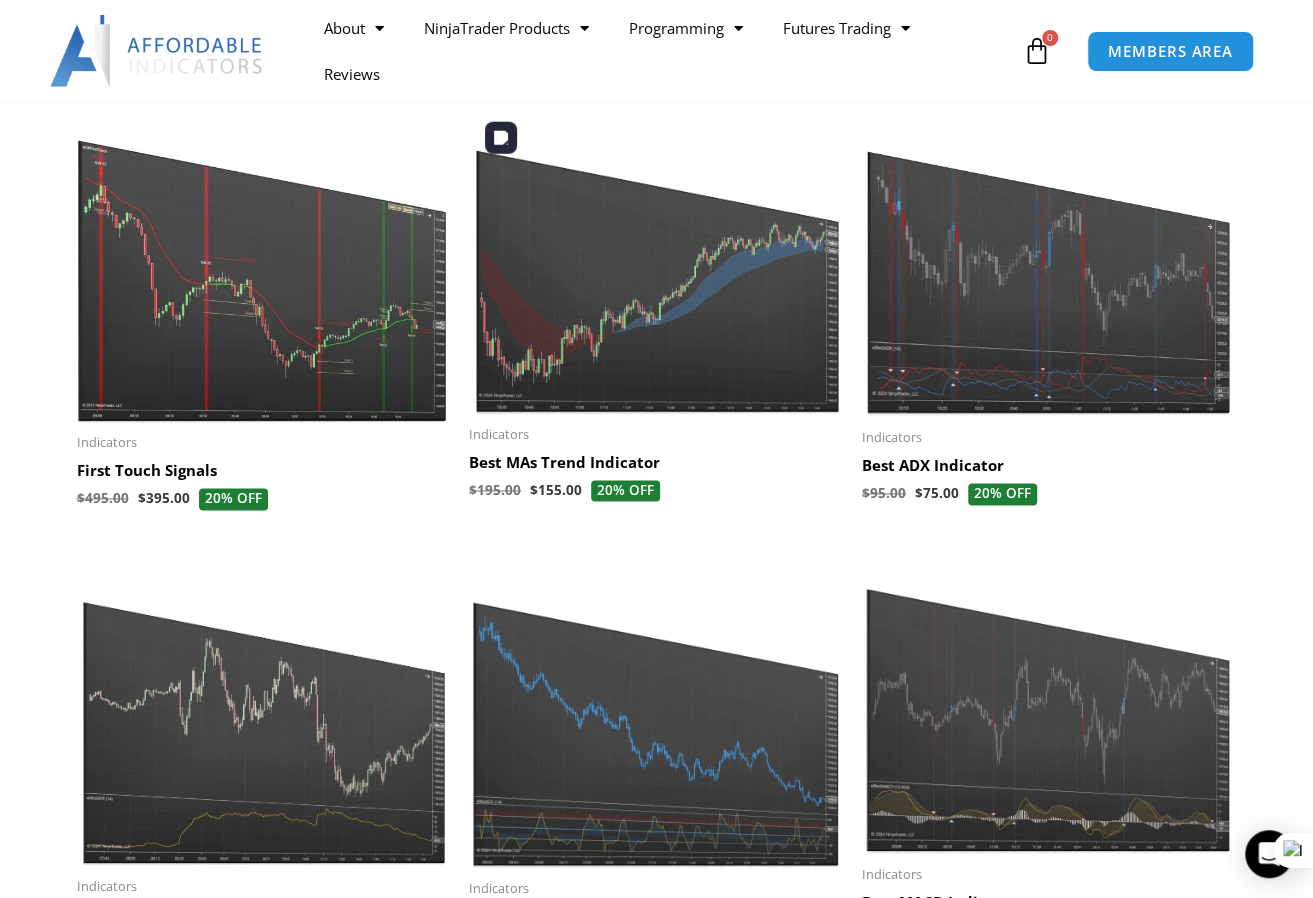 click at bounding box center [655, 258] 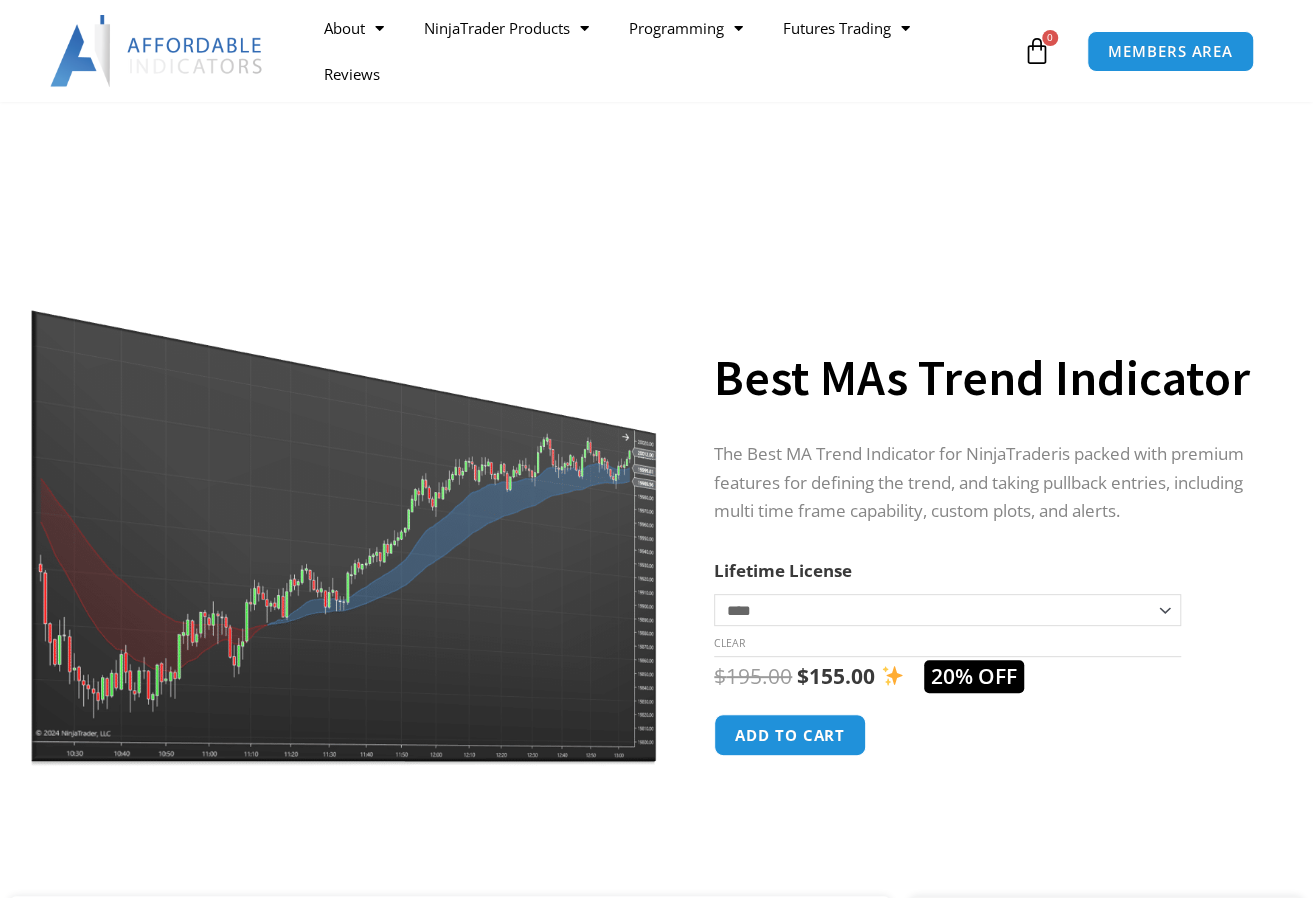 scroll, scrollTop: 461, scrollLeft: 0, axis: vertical 